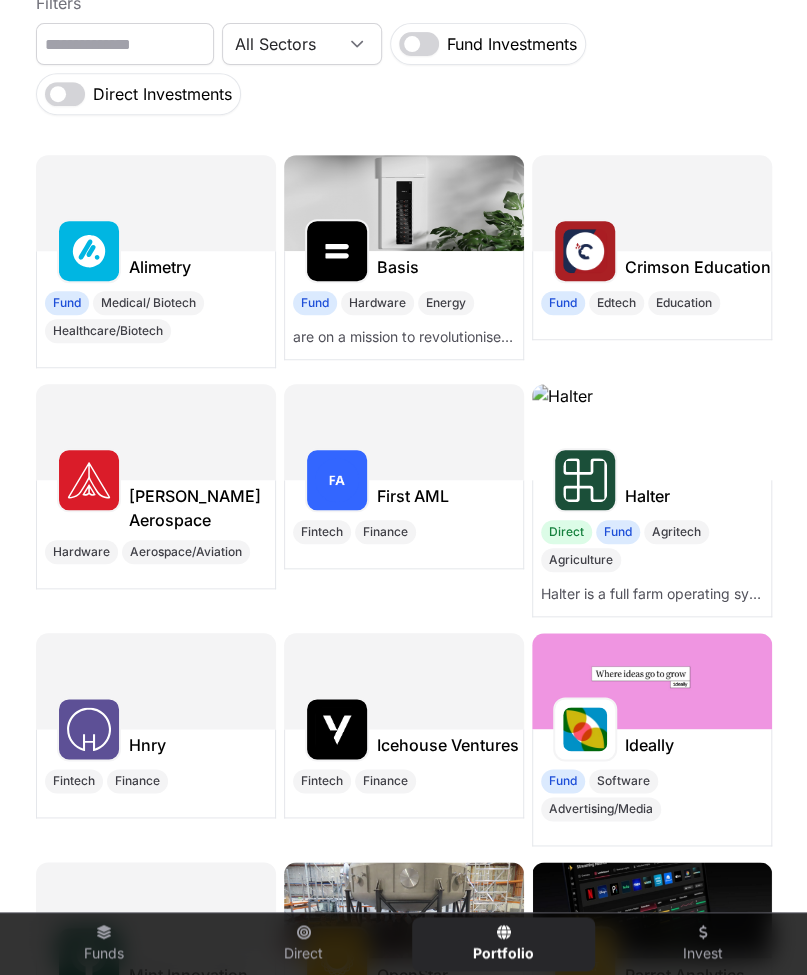 scroll, scrollTop: 600, scrollLeft: 0, axis: vertical 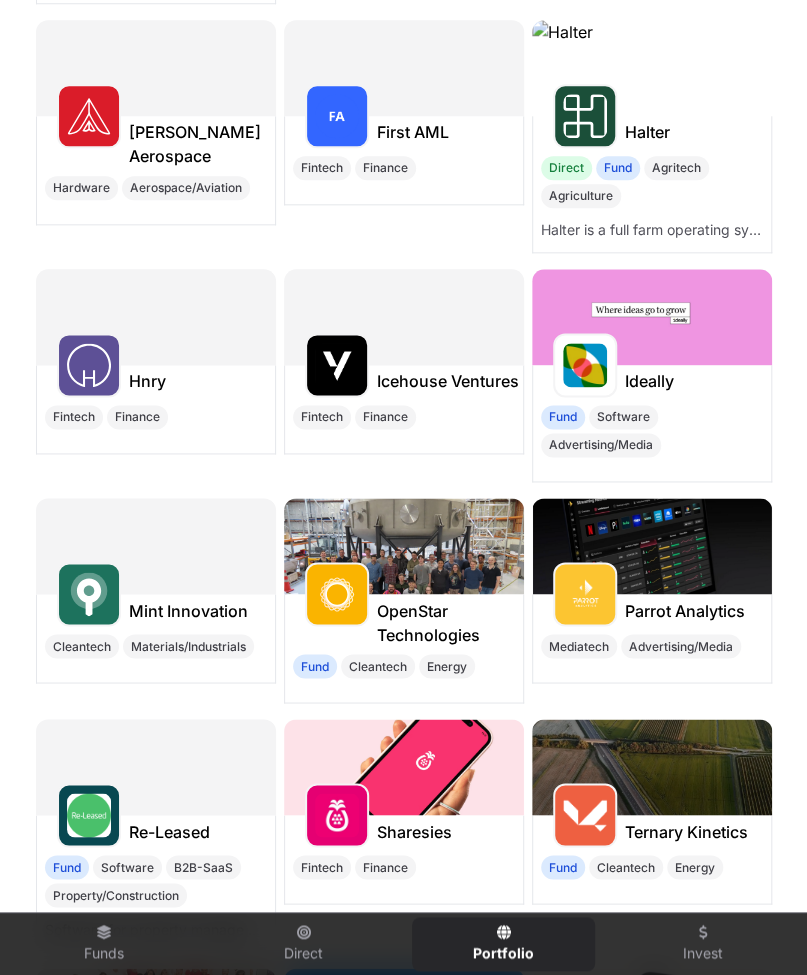 click on "Funds" 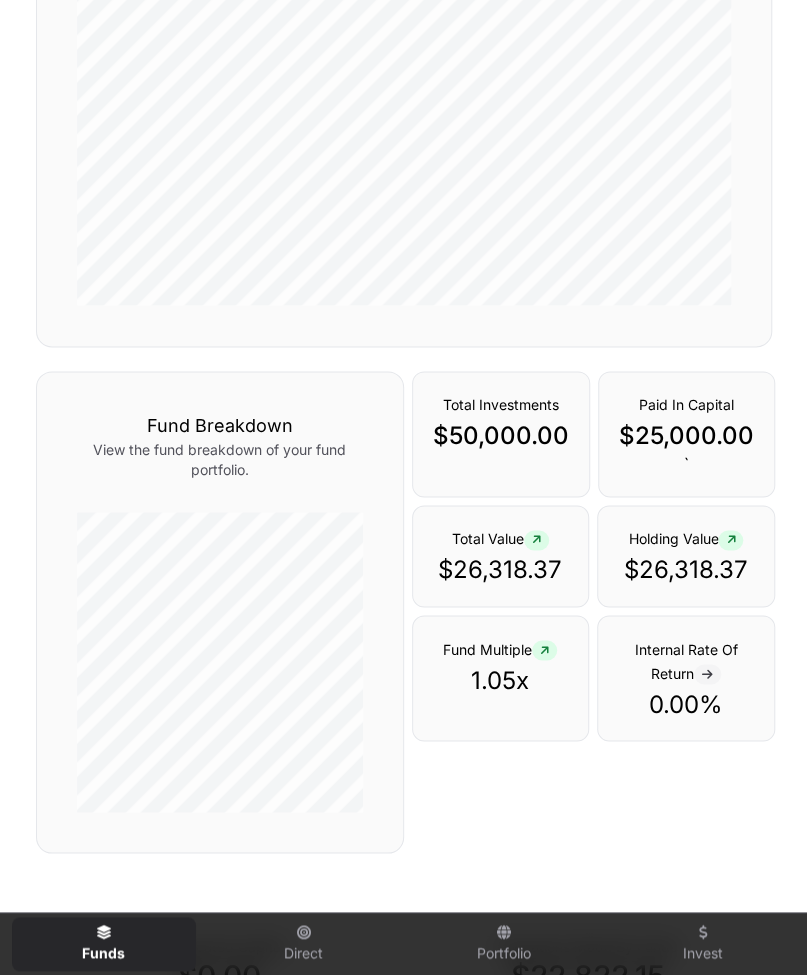 scroll, scrollTop: 0, scrollLeft: 0, axis: both 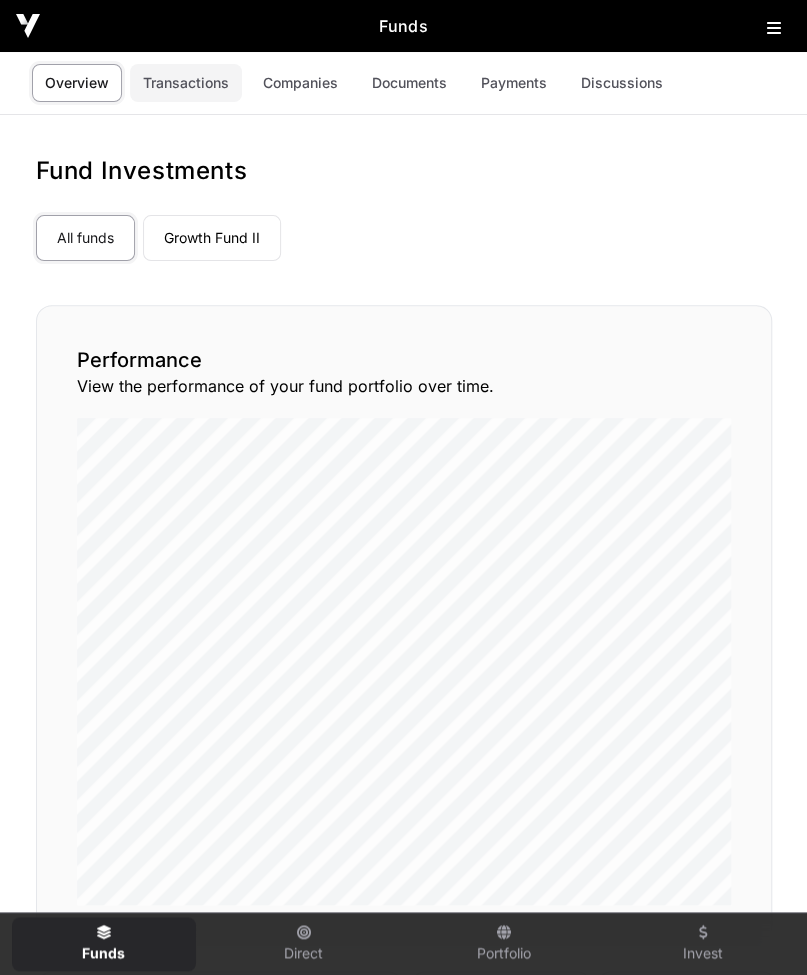 click on "Transactions" 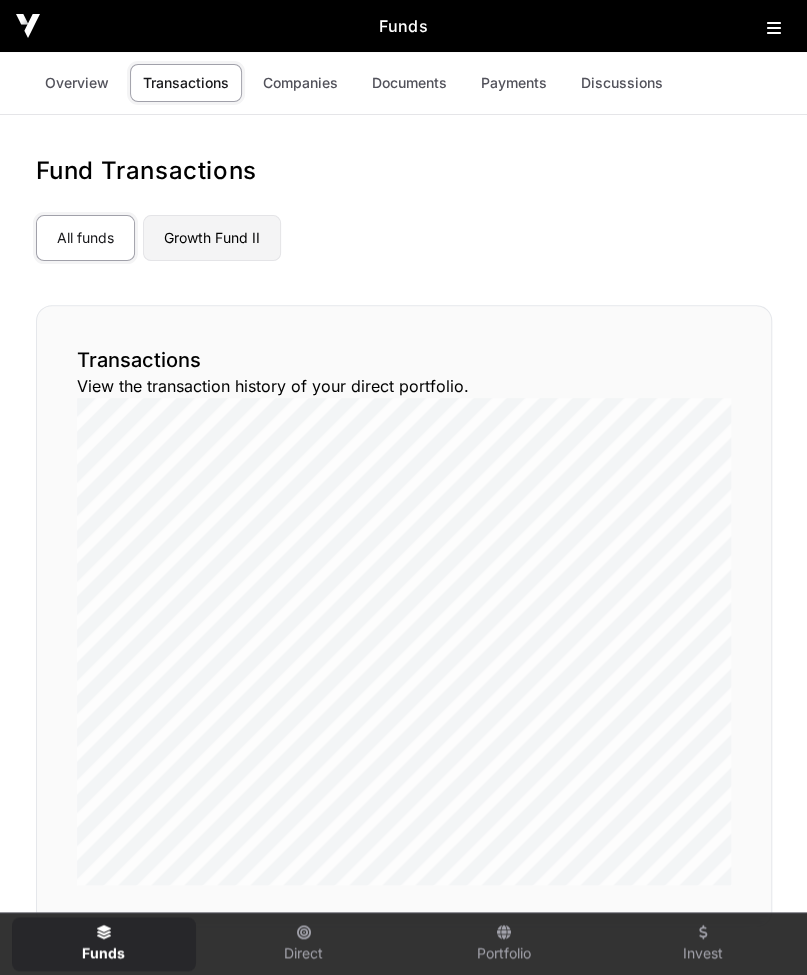 click on "Growth Fund II" 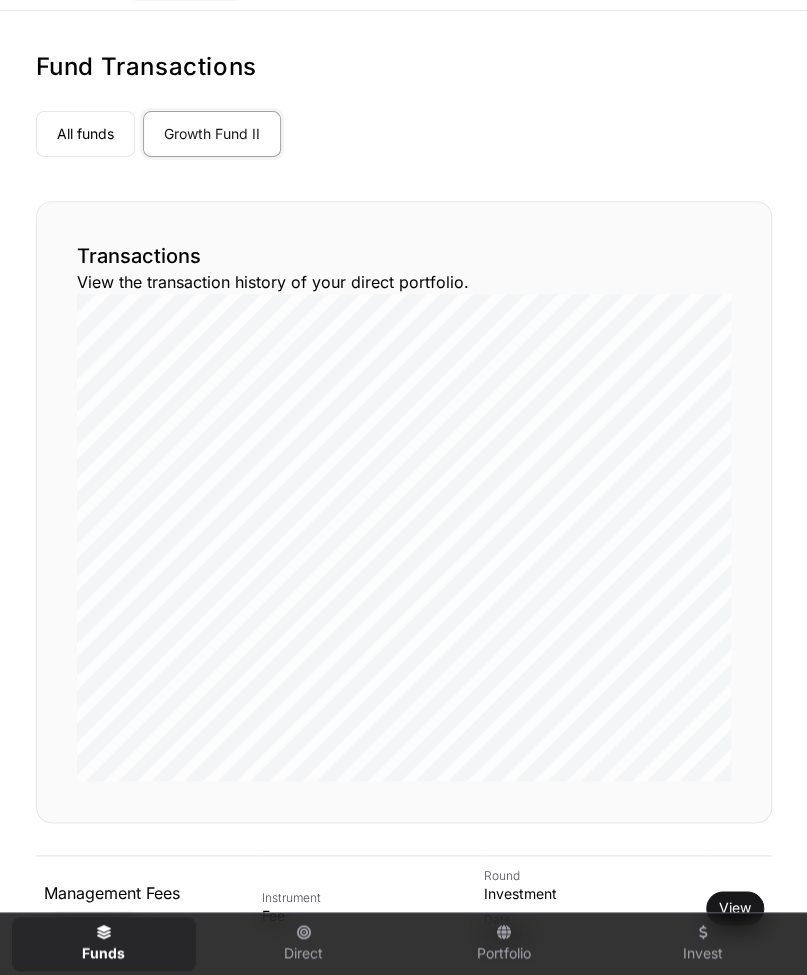 scroll, scrollTop: 100, scrollLeft: 0, axis: vertical 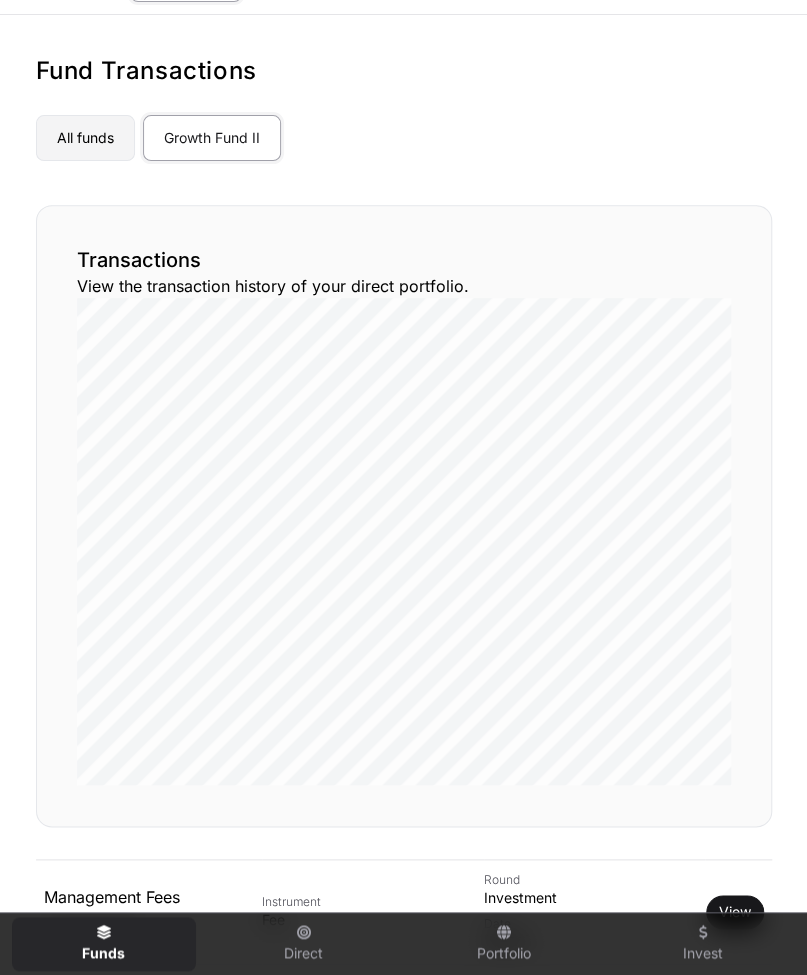 click on "All funds" 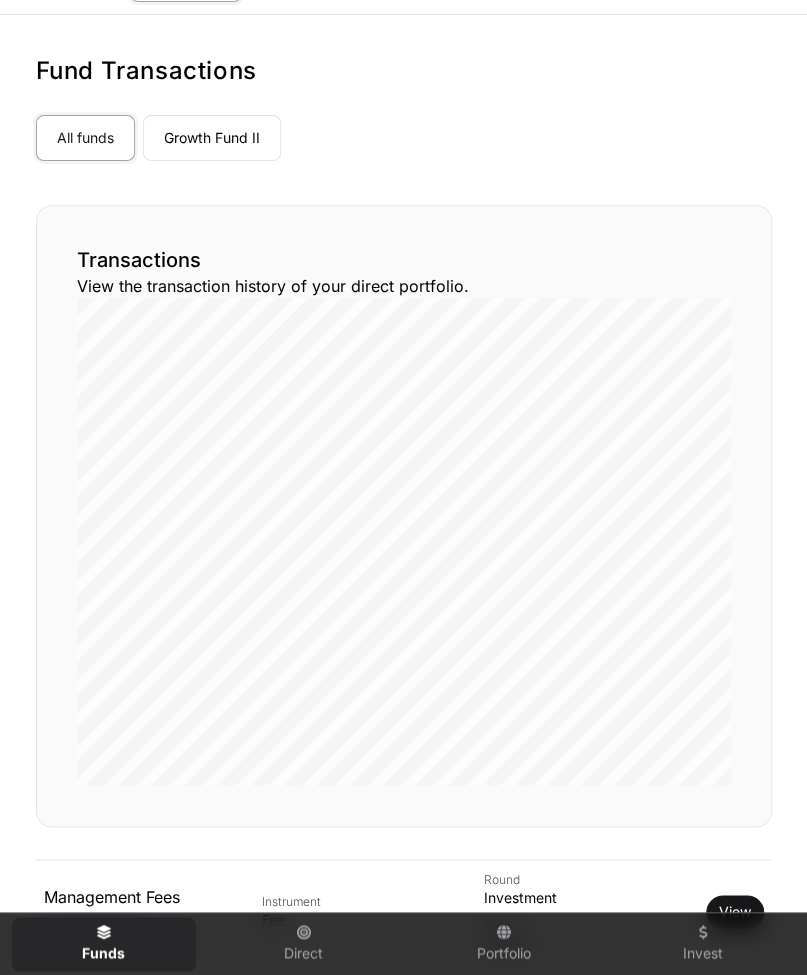 scroll, scrollTop: 0, scrollLeft: 0, axis: both 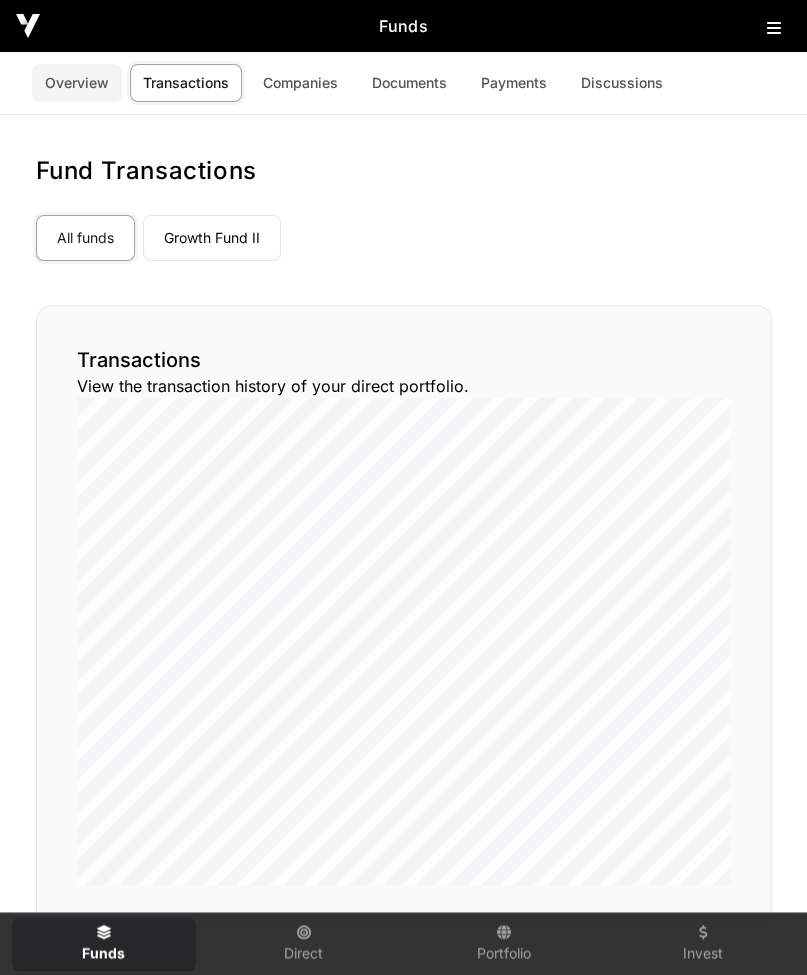click on "Overview" 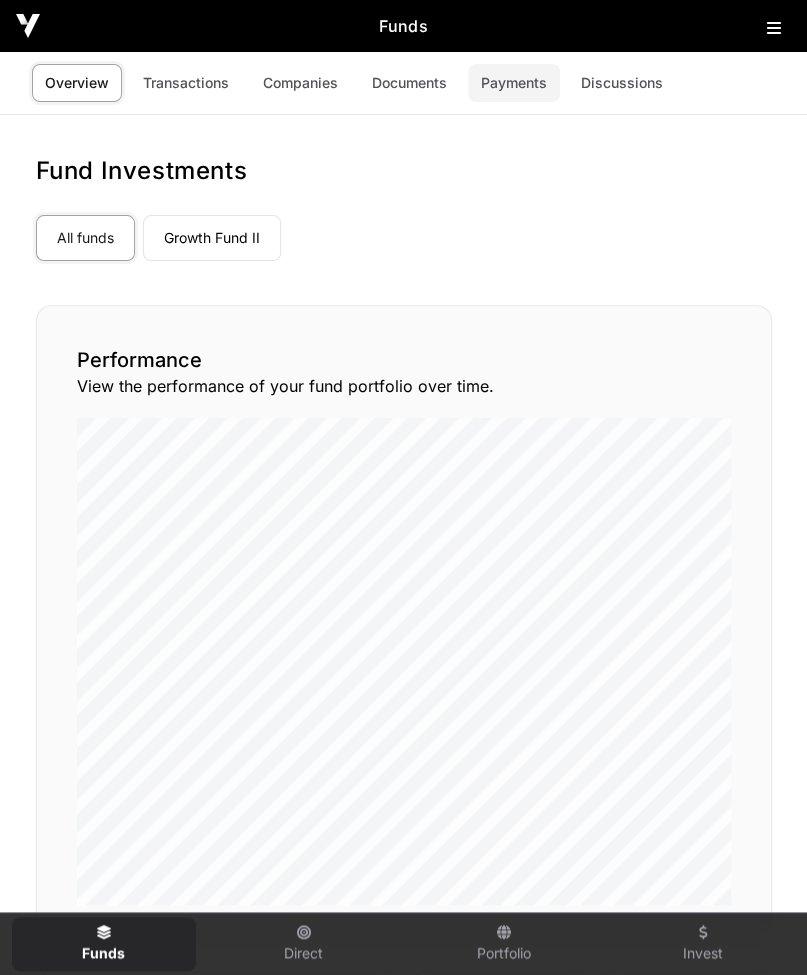 click on "Payments" 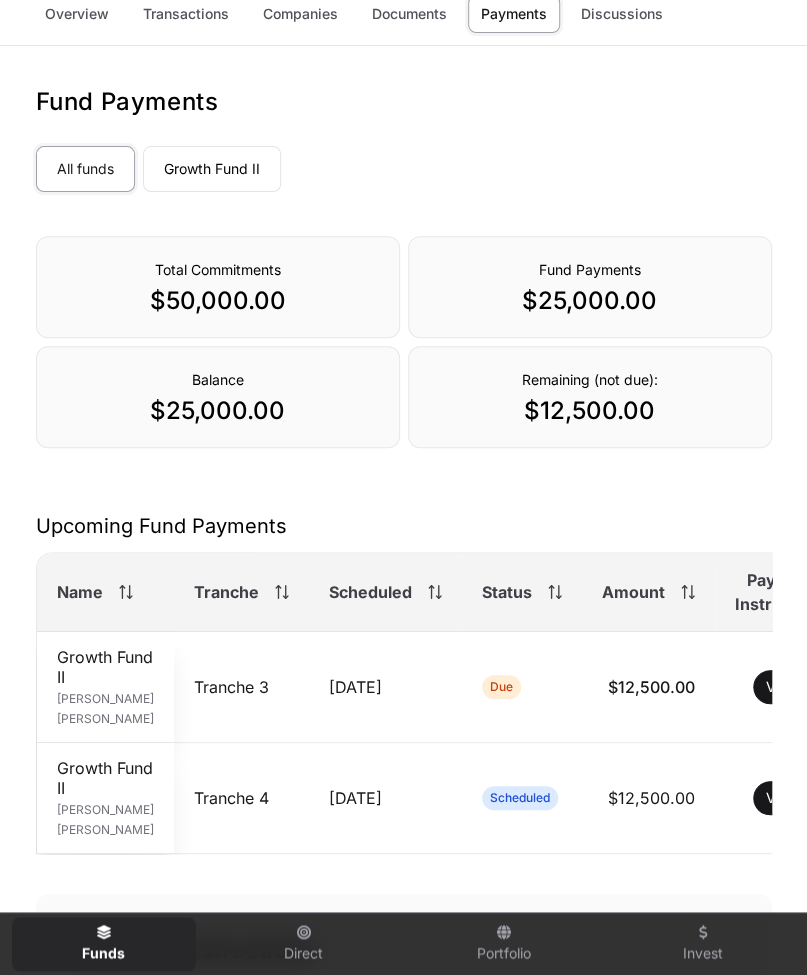 scroll, scrollTop: 100, scrollLeft: 0, axis: vertical 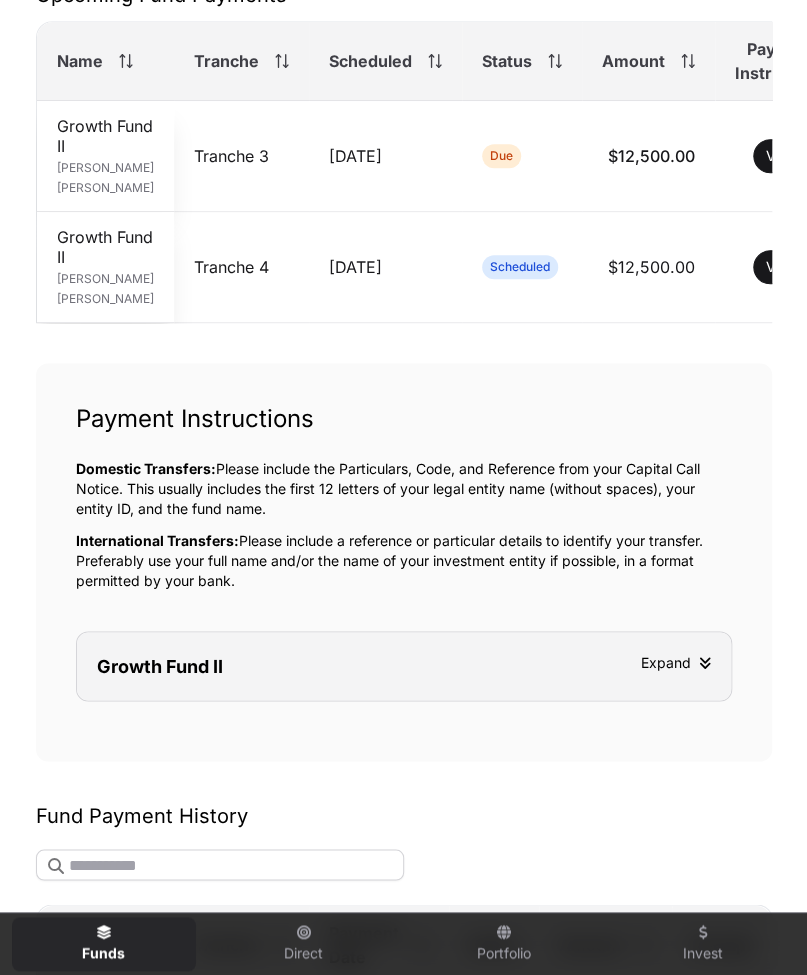 click on "Expand" 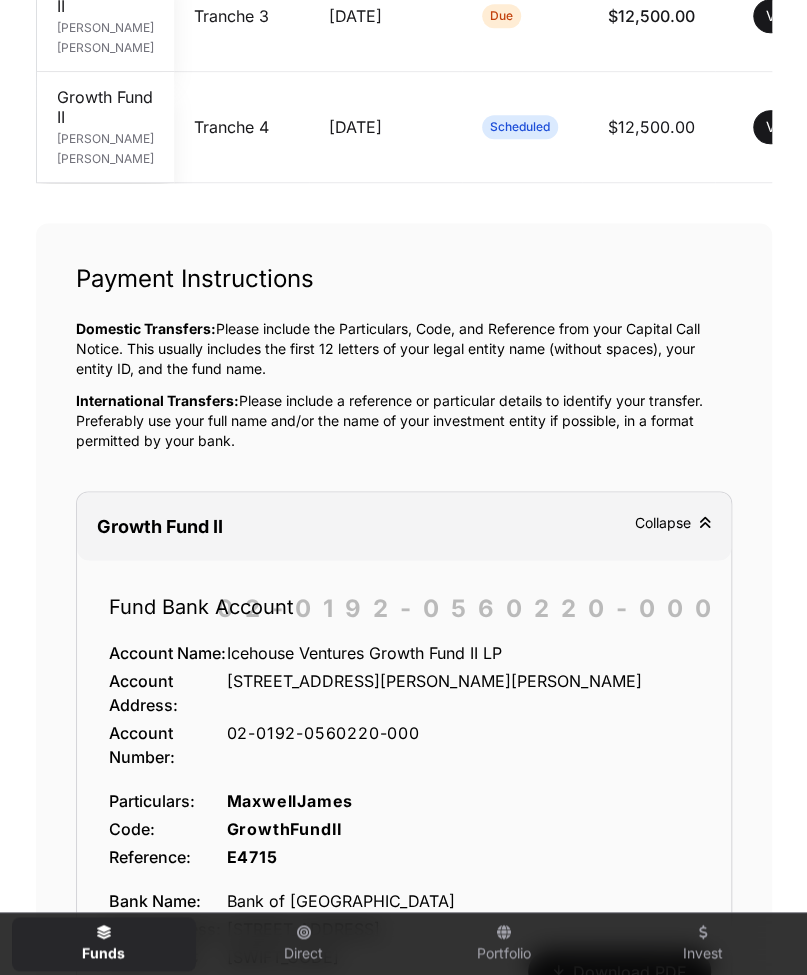 scroll, scrollTop: 500, scrollLeft: 0, axis: vertical 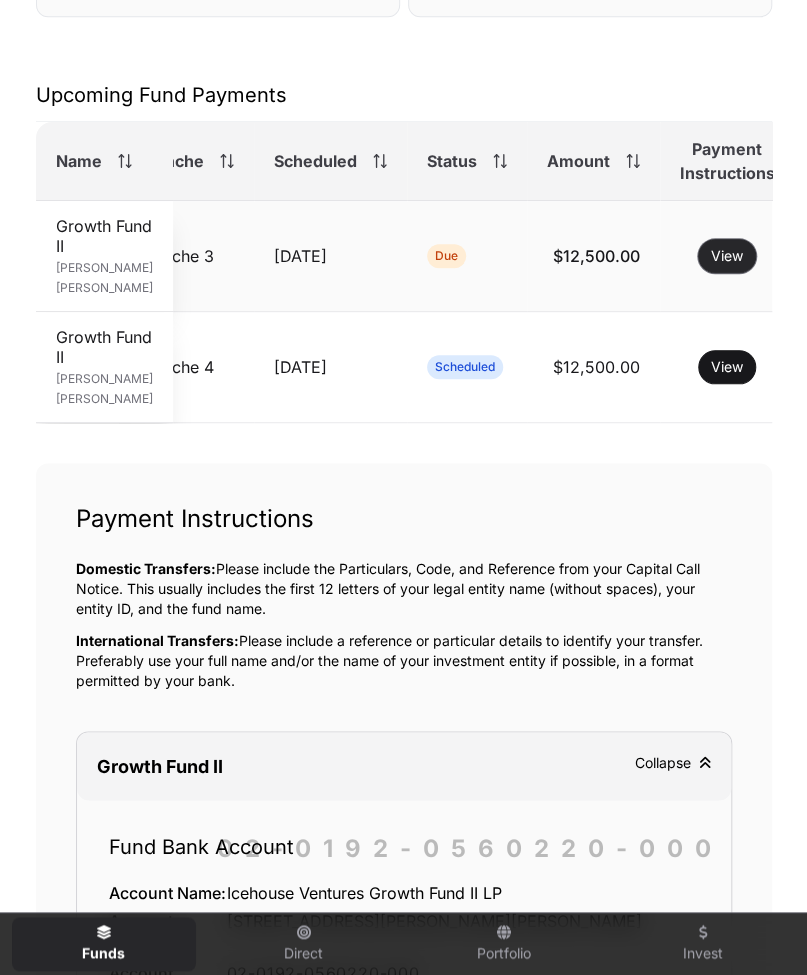 click on "View" 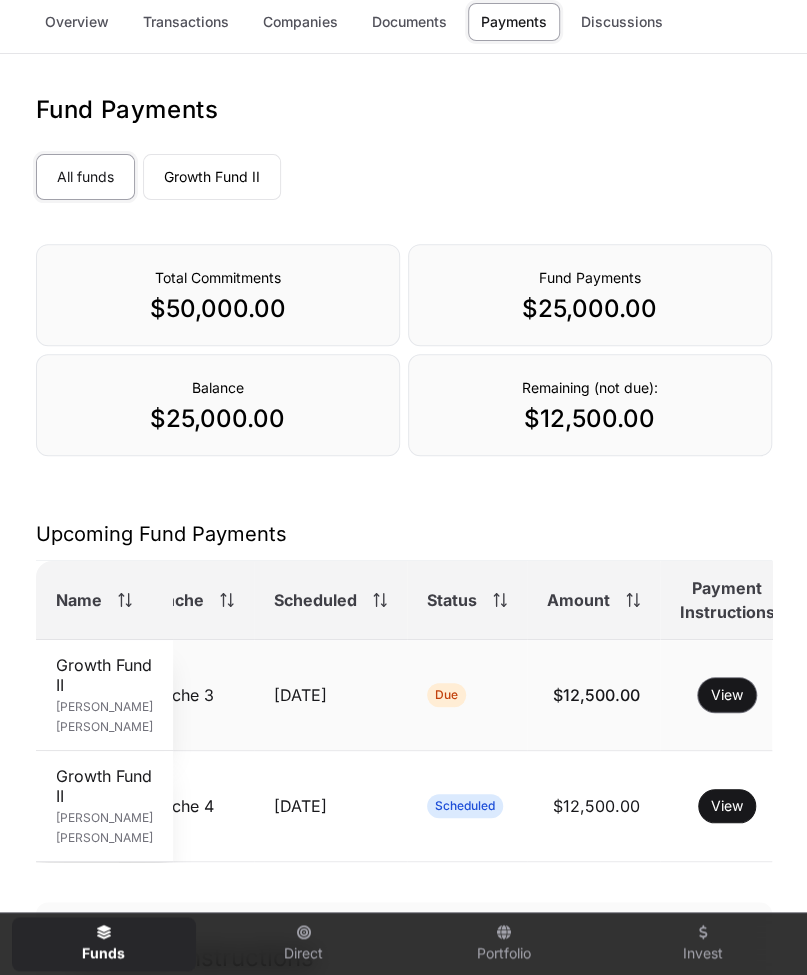scroll, scrollTop: 0, scrollLeft: 0, axis: both 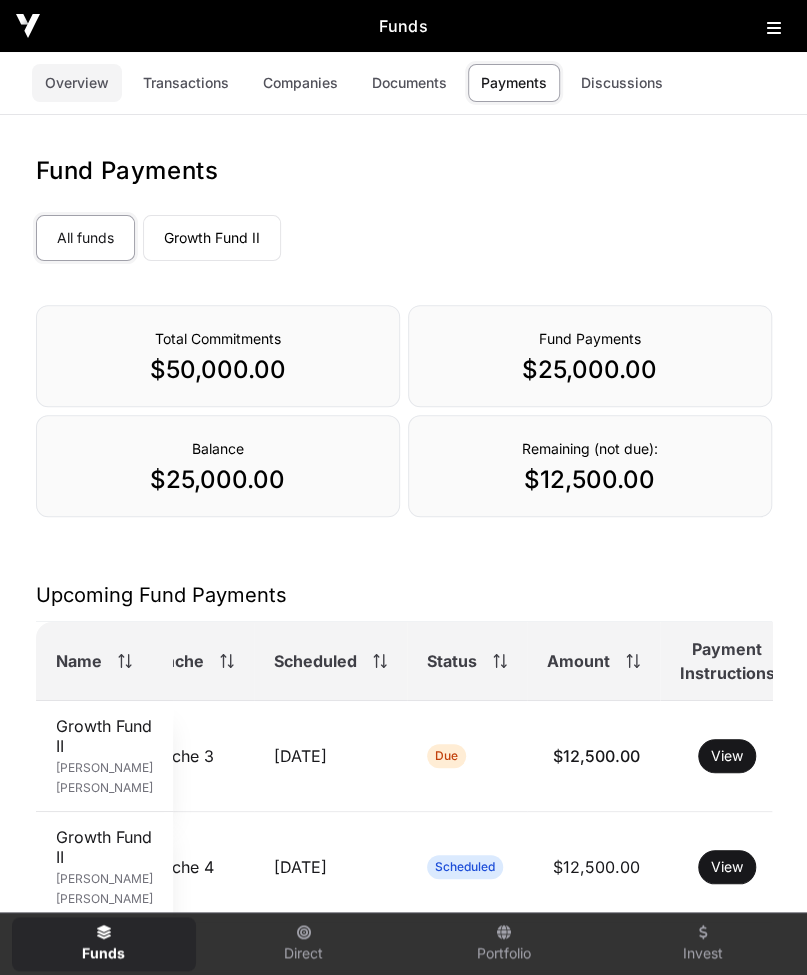click on "Overview" 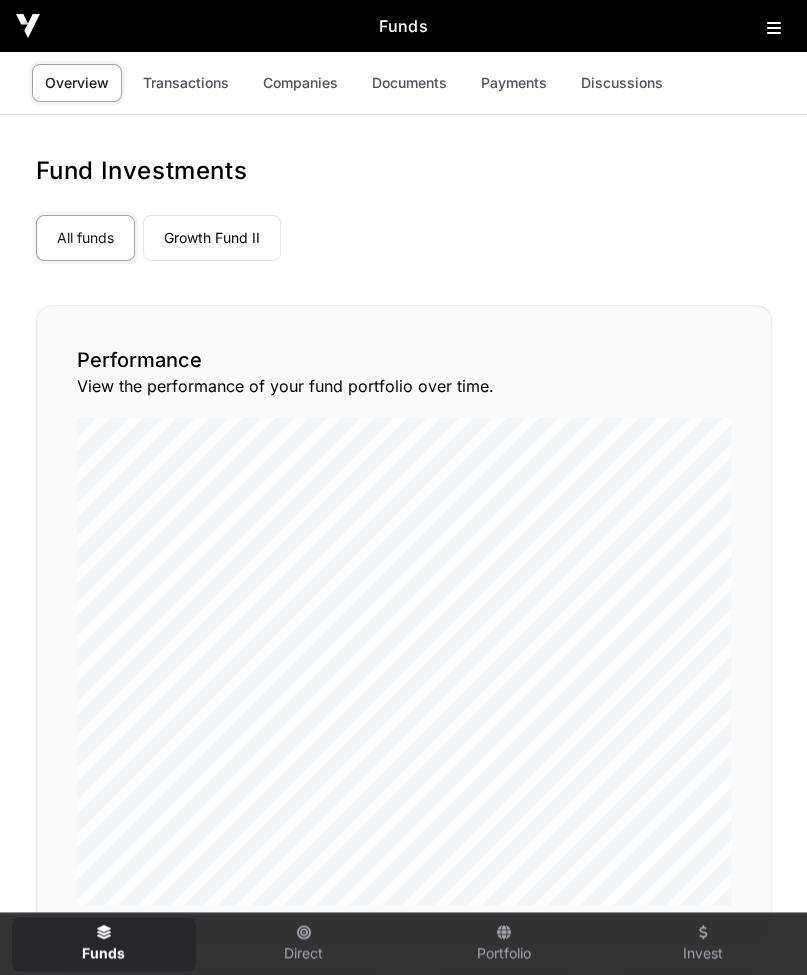 click 